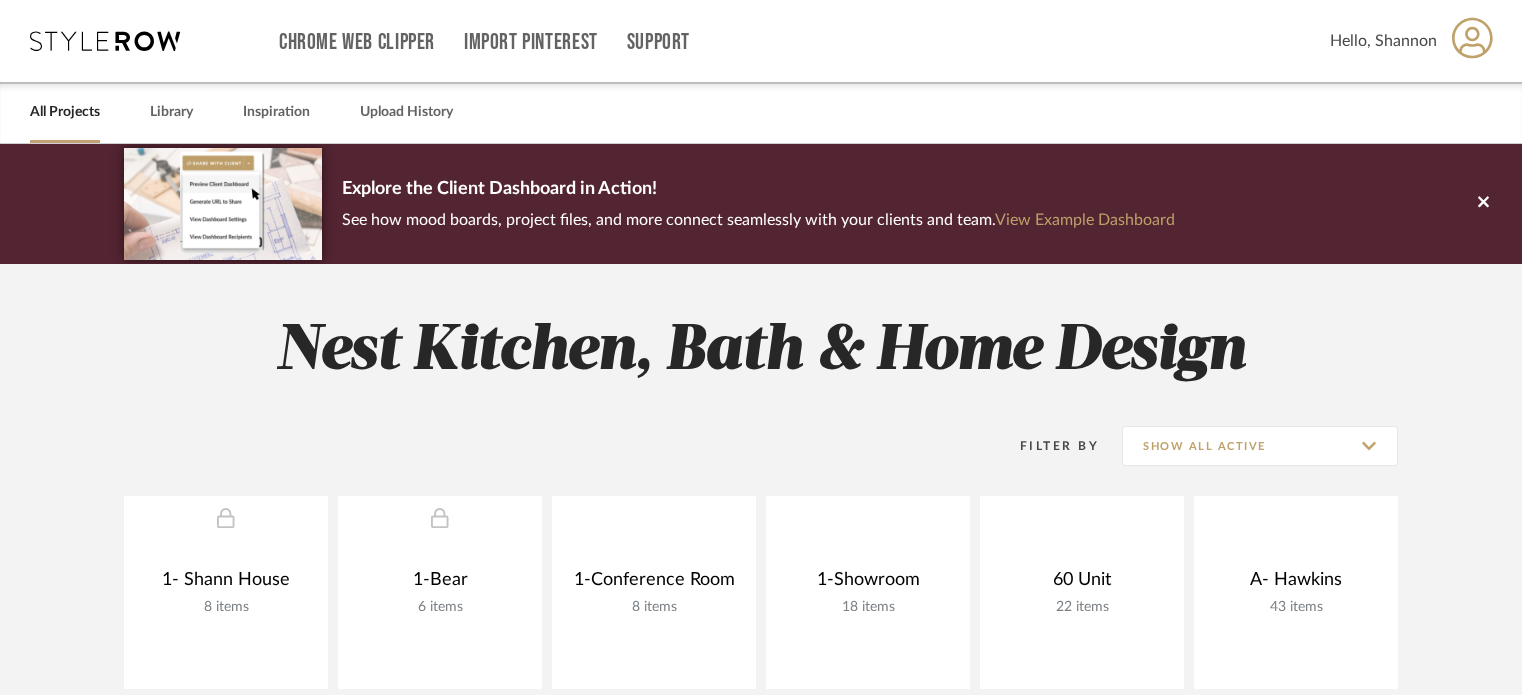 scroll, scrollTop: 564, scrollLeft: 0, axis: vertical 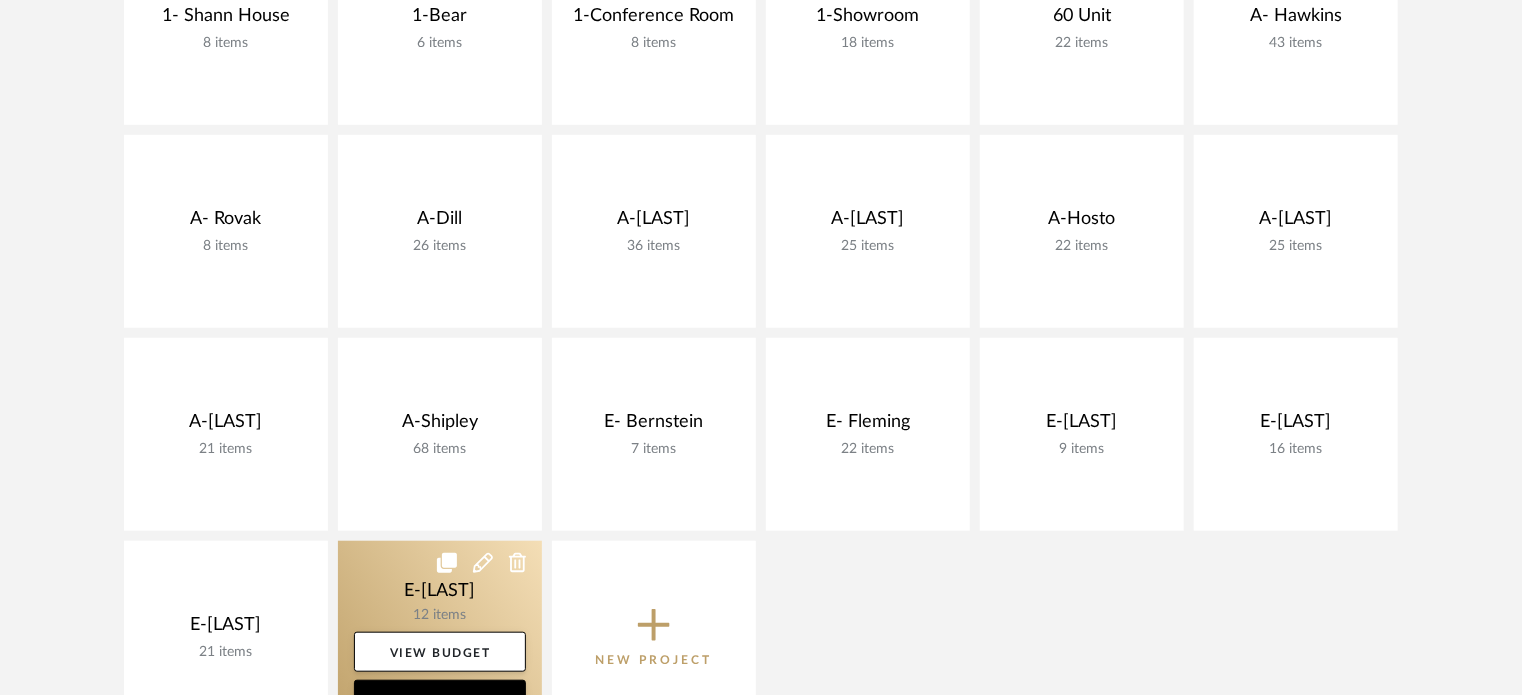 click 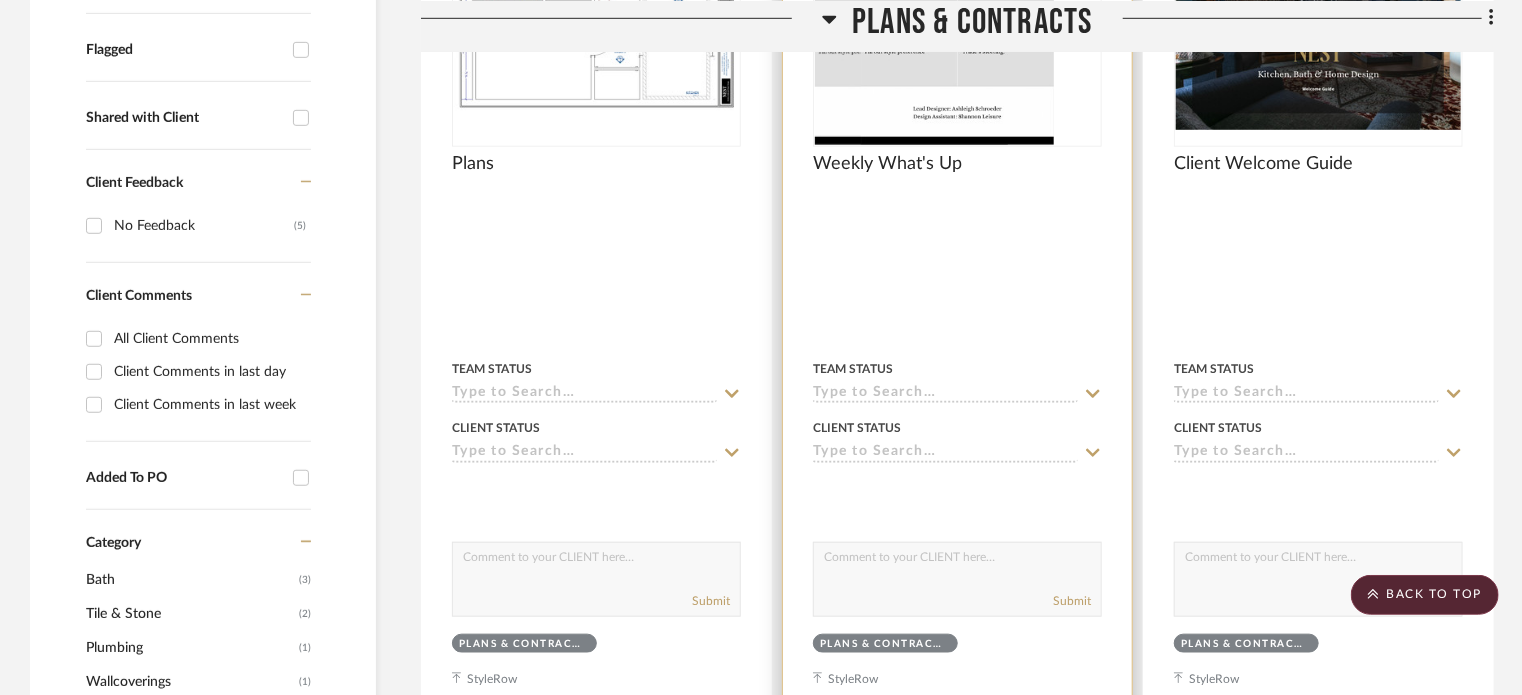 scroll, scrollTop: 300, scrollLeft: 0, axis: vertical 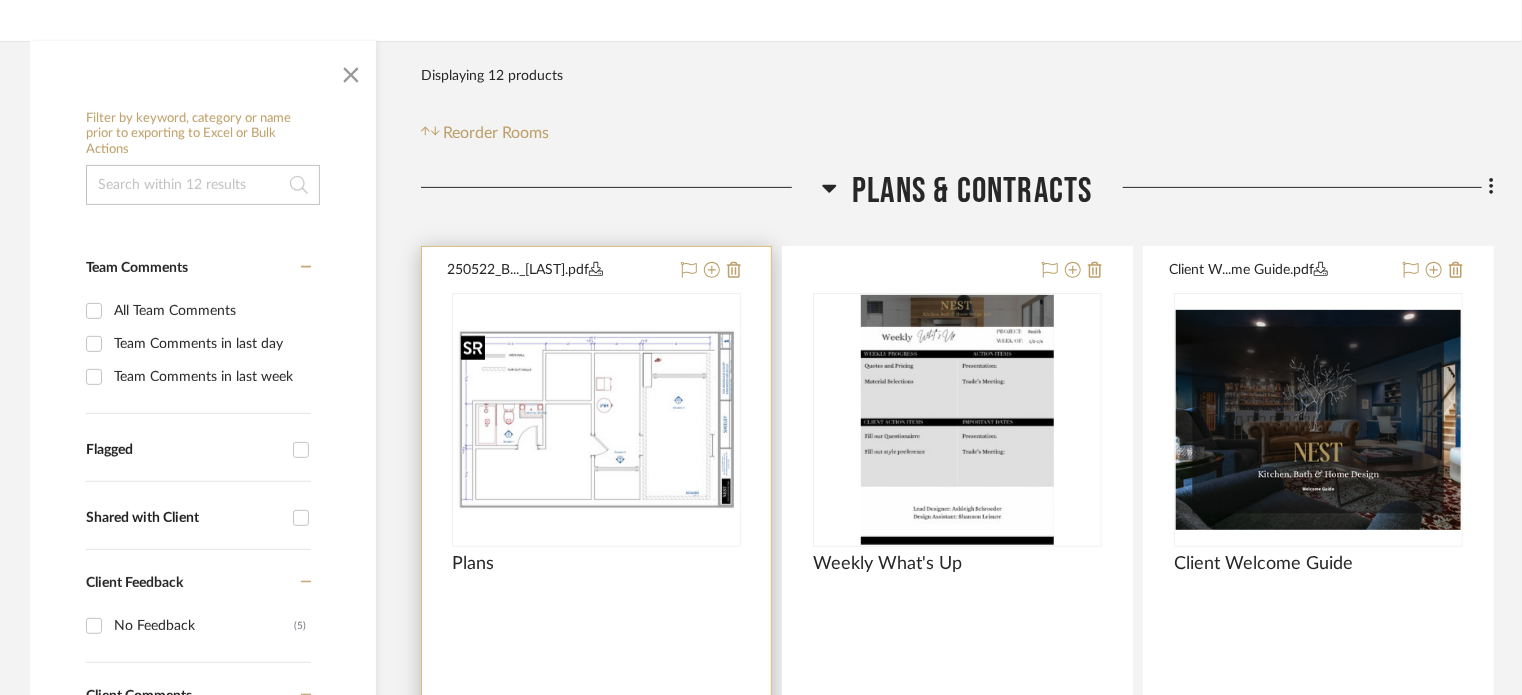 click at bounding box center [0, 0] 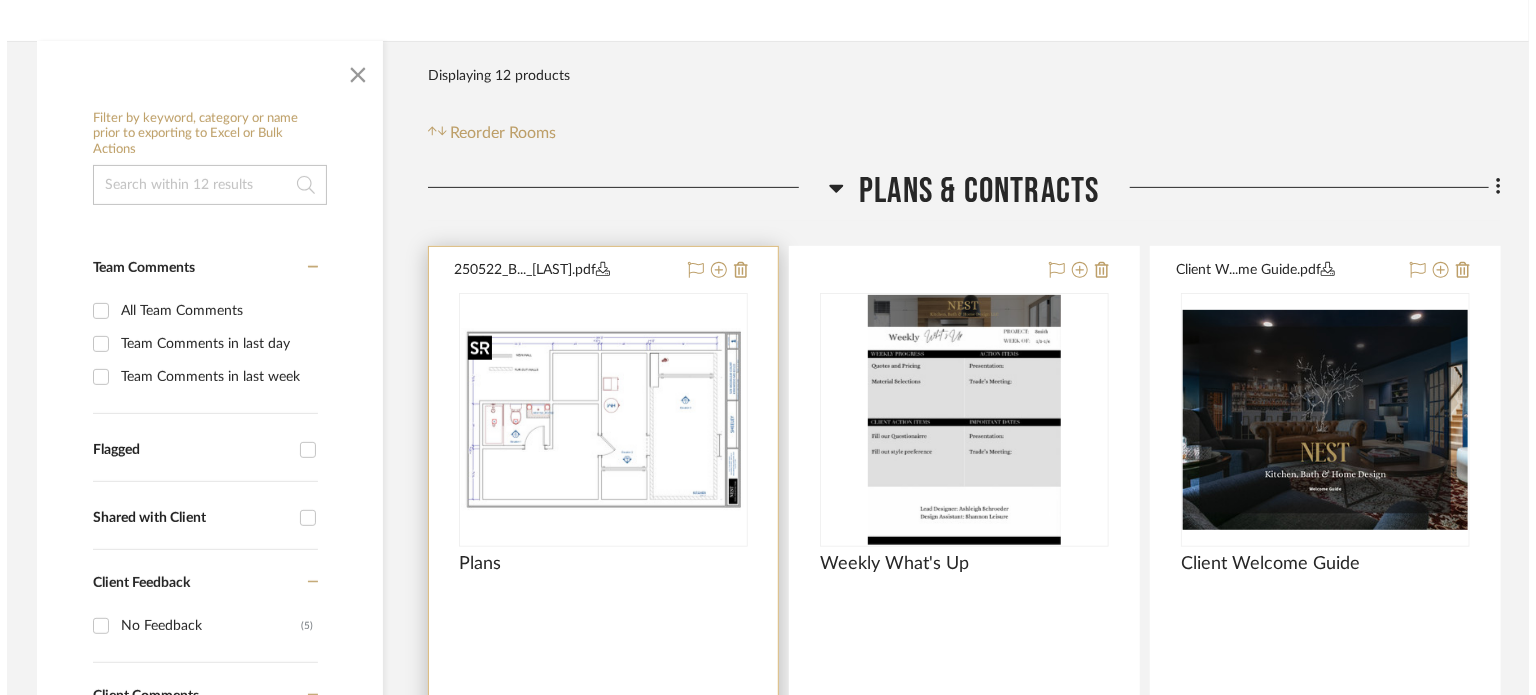 scroll, scrollTop: 0, scrollLeft: 0, axis: both 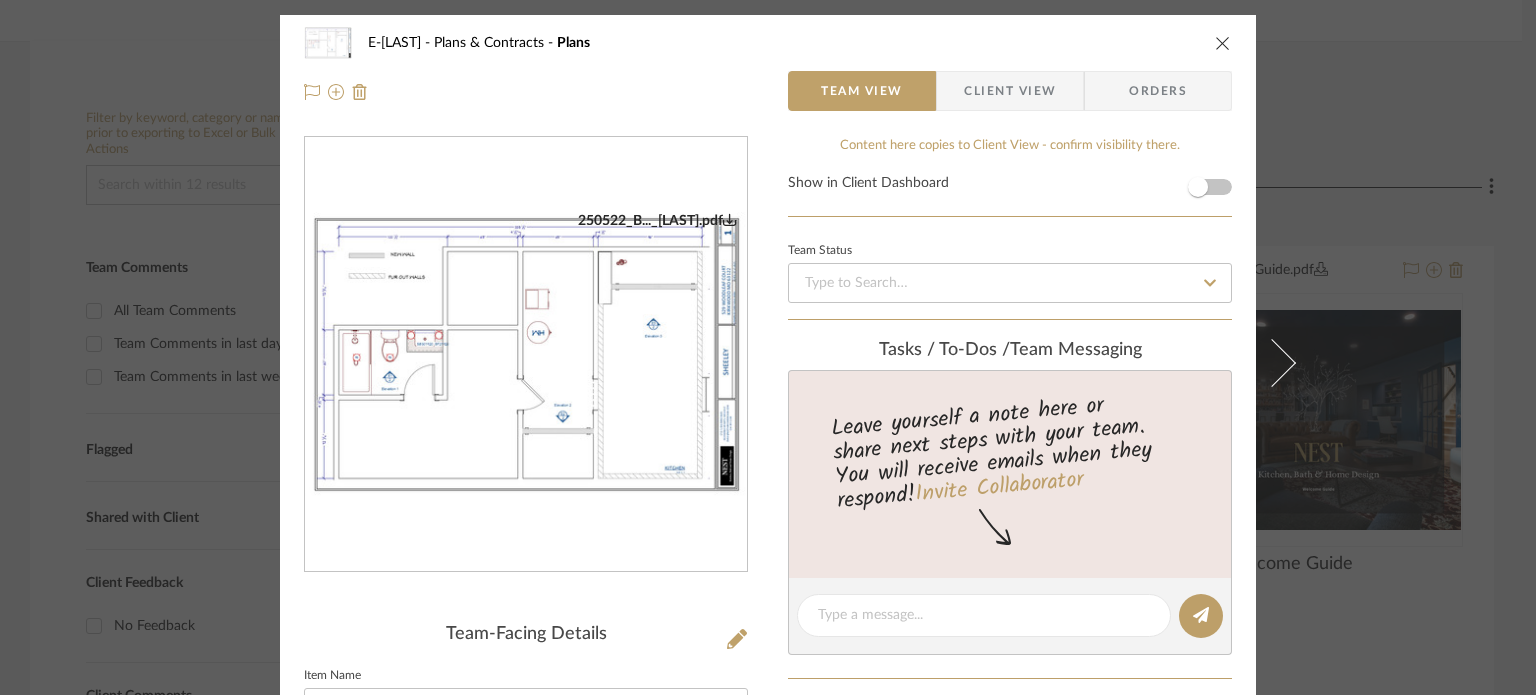 click at bounding box center [526, 355] 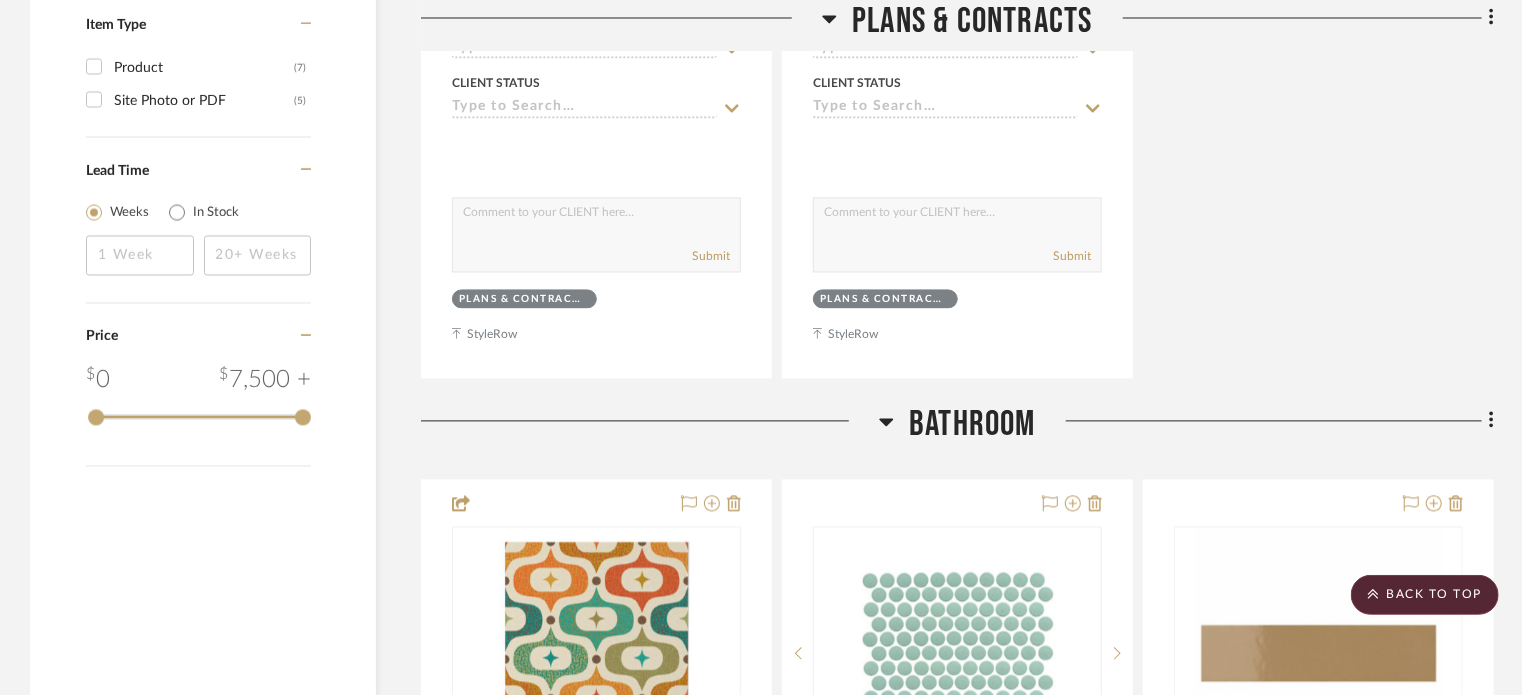 scroll, scrollTop: 1900, scrollLeft: 0, axis: vertical 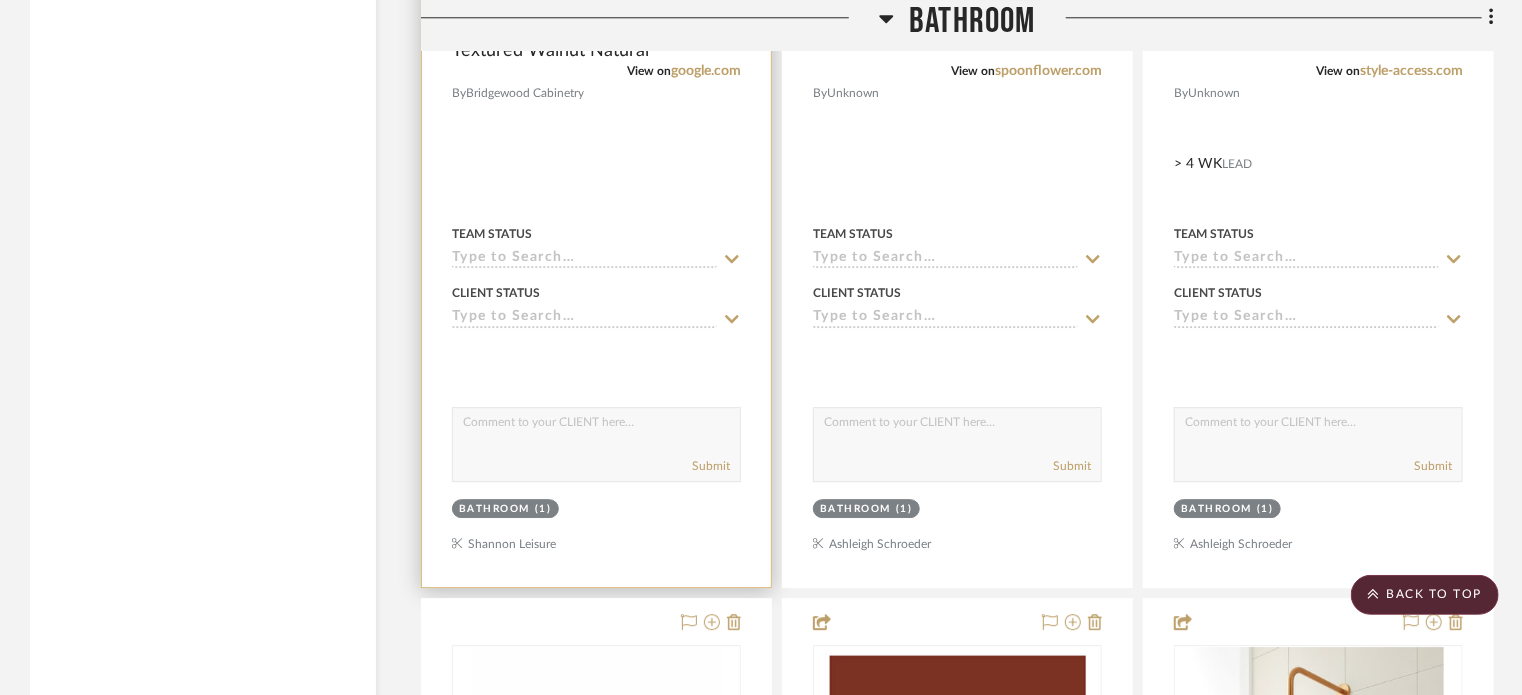 click at bounding box center [596, 149] 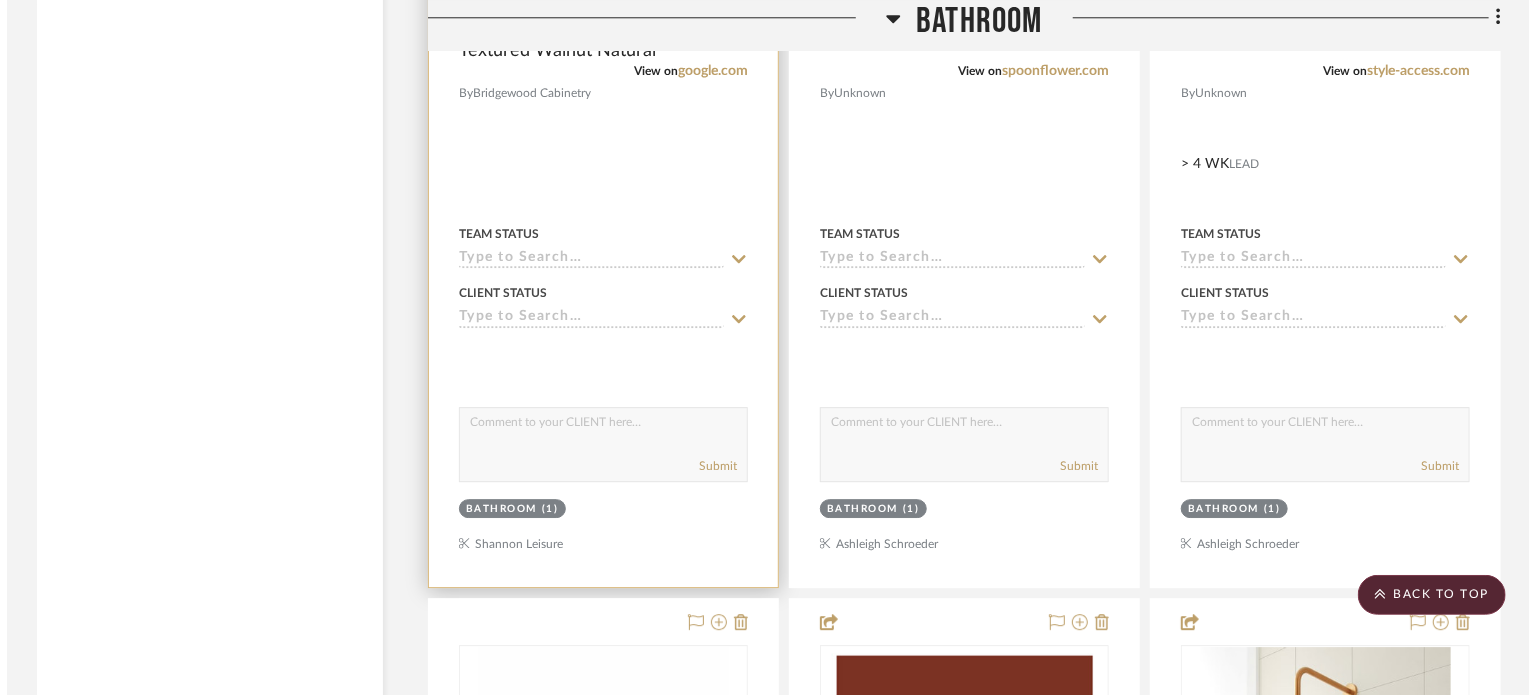 scroll, scrollTop: 0, scrollLeft: 0, axis: both 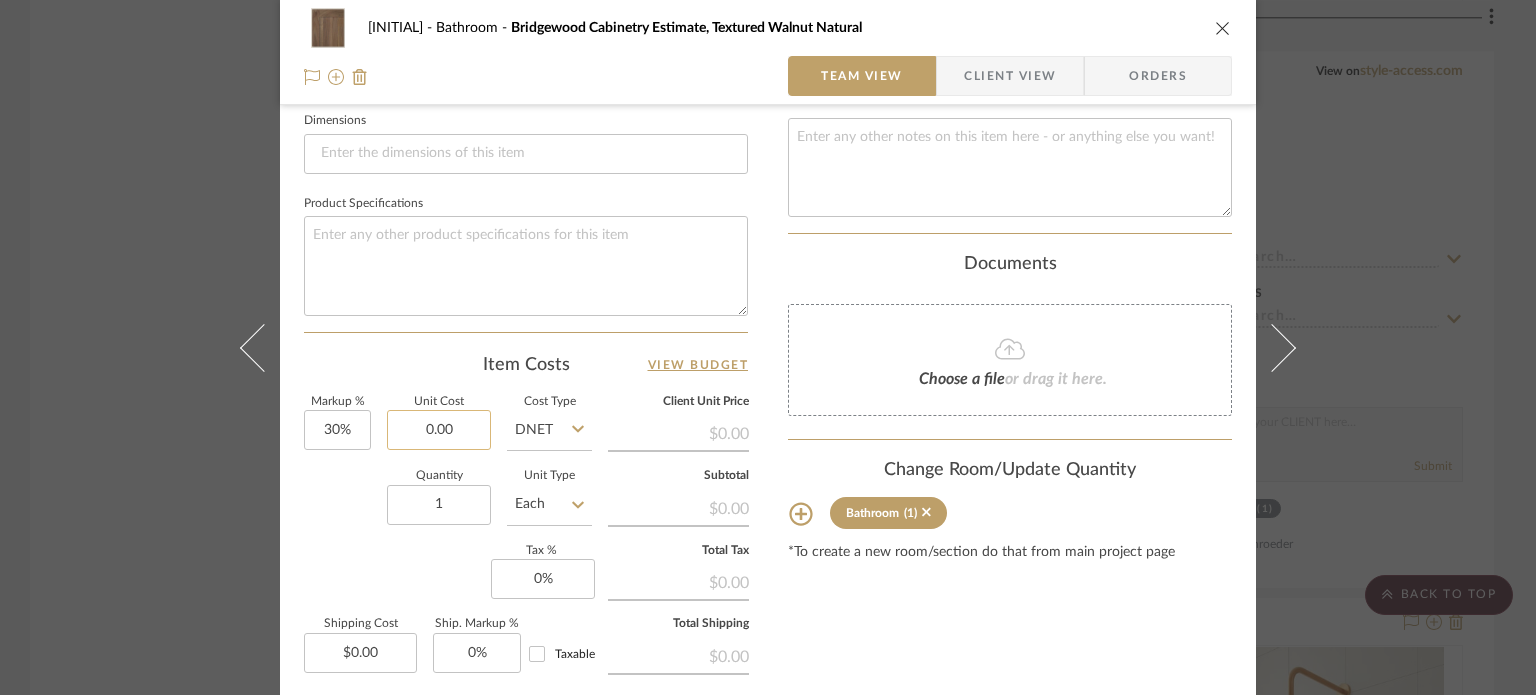 click on "0.00" 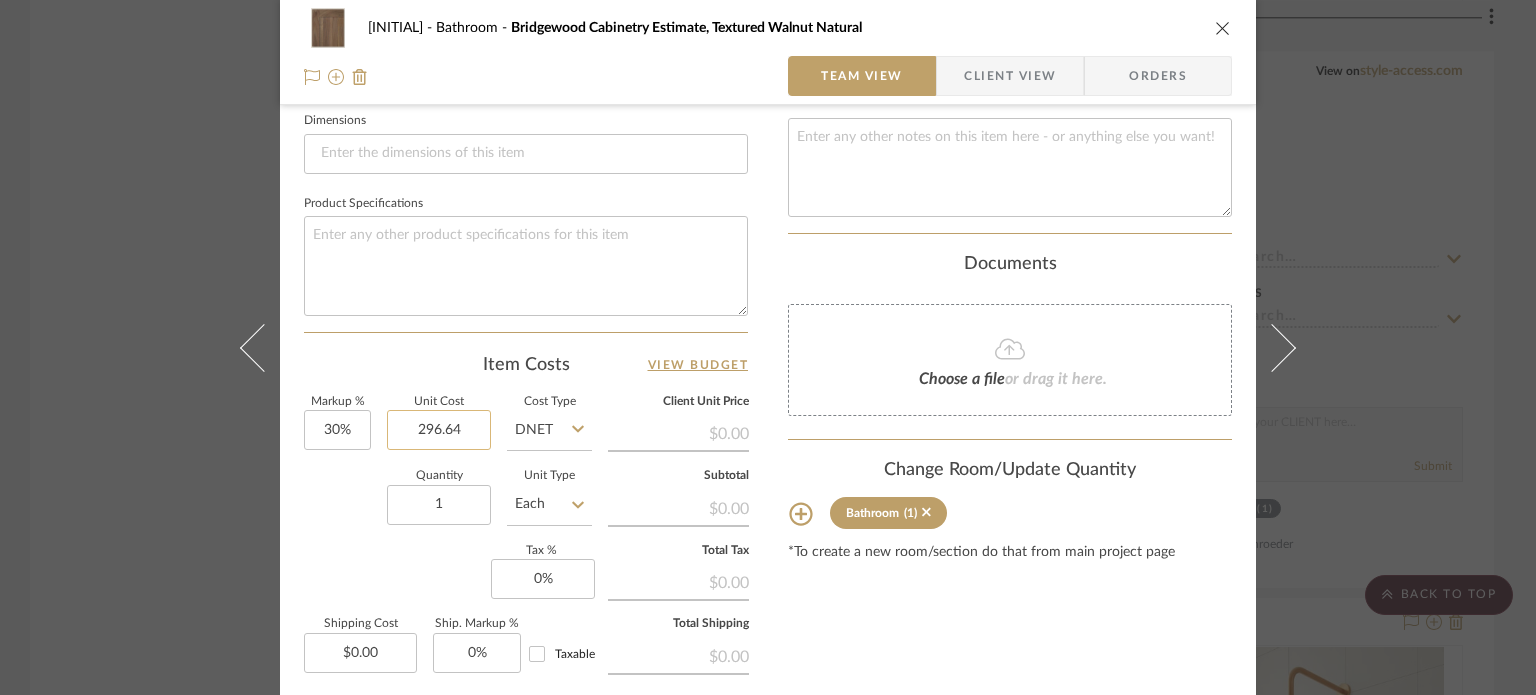 type on "$296.64" 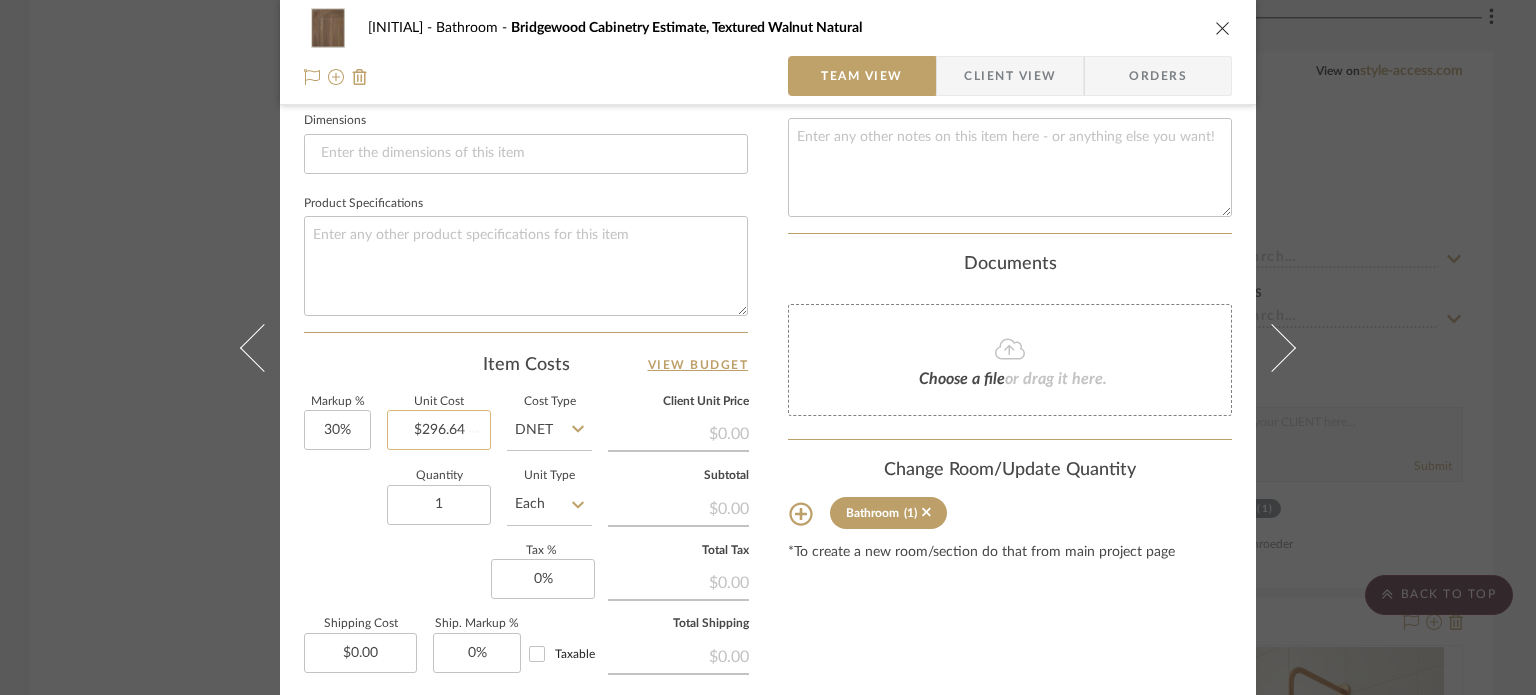 type 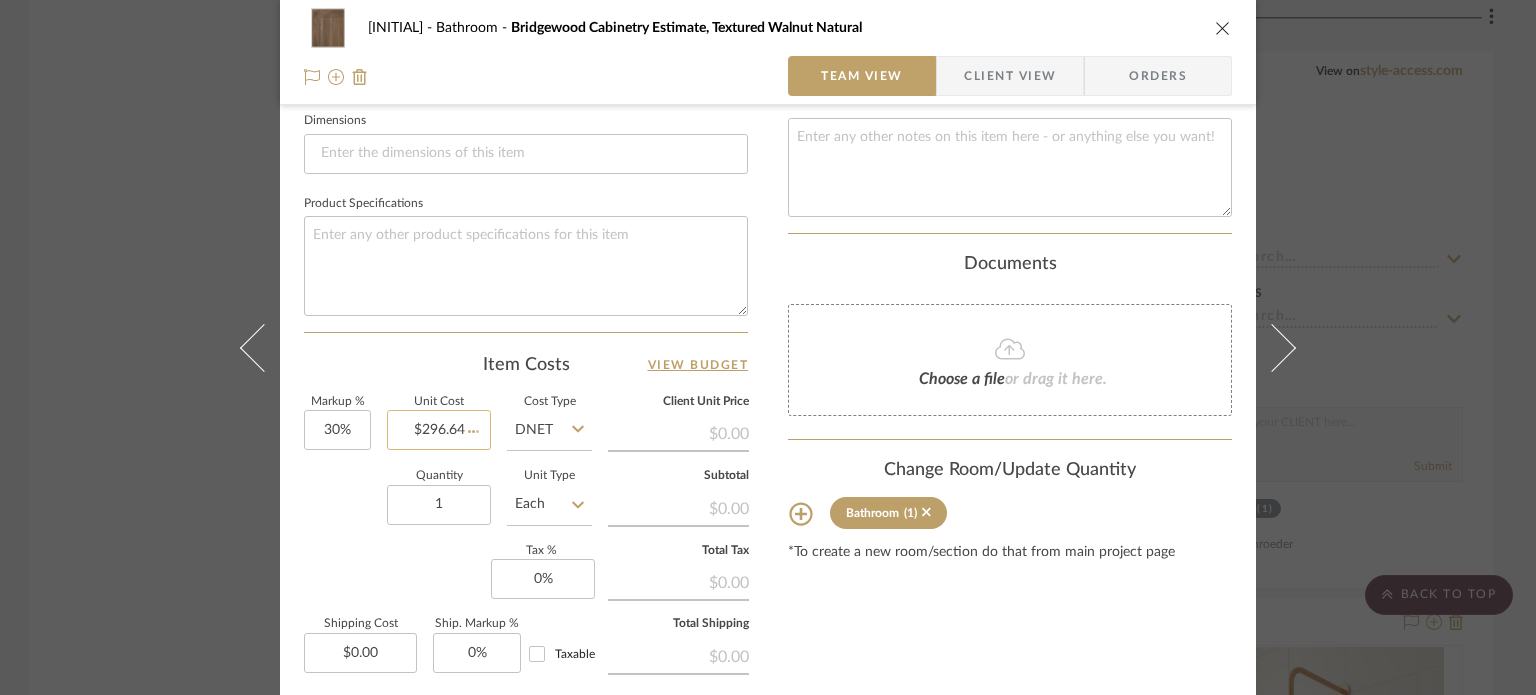 type 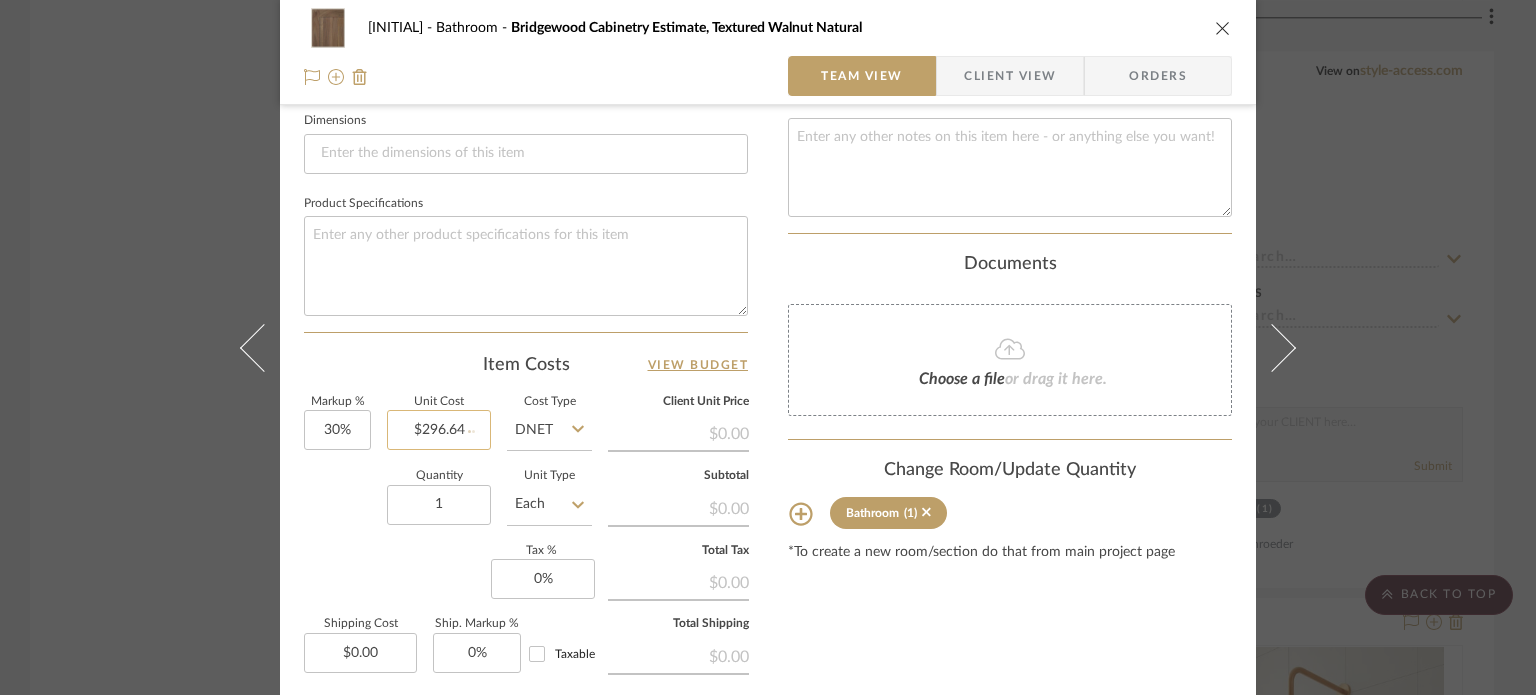 type 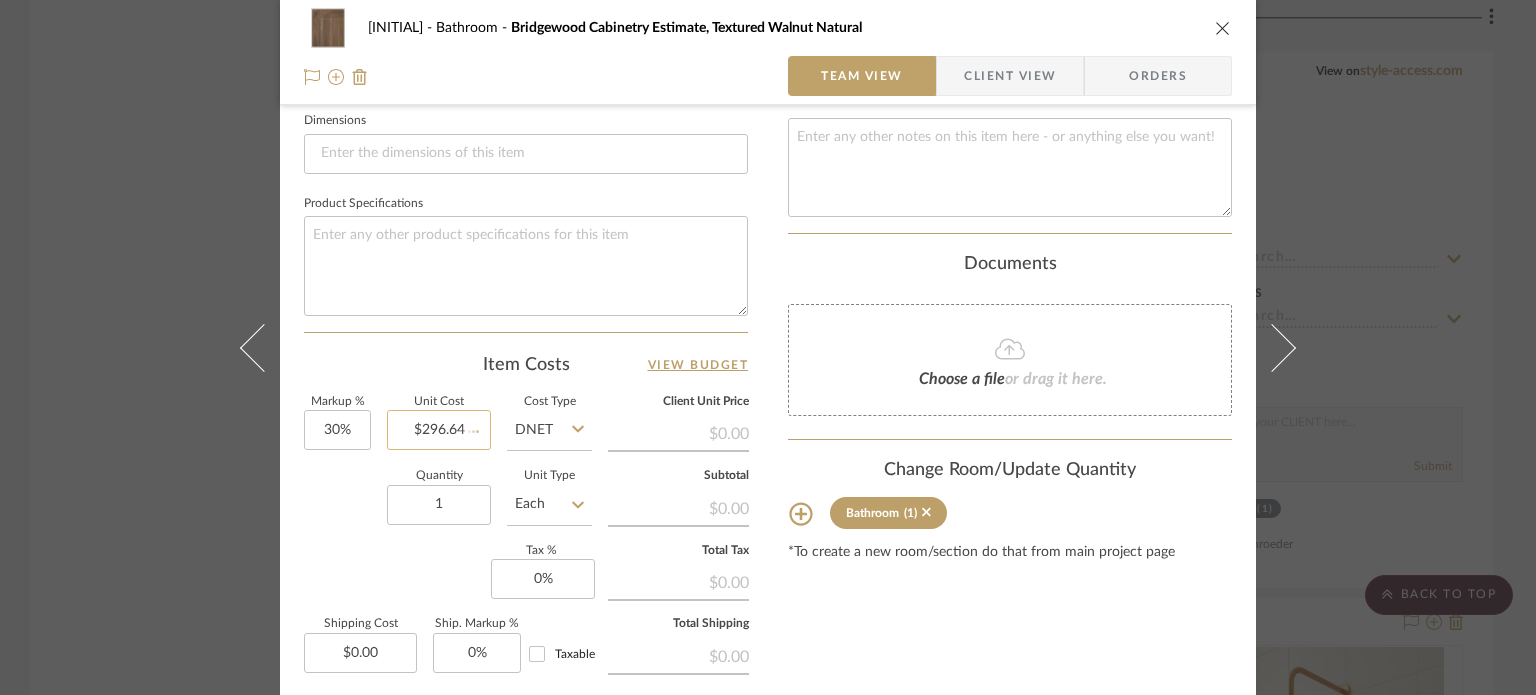 type 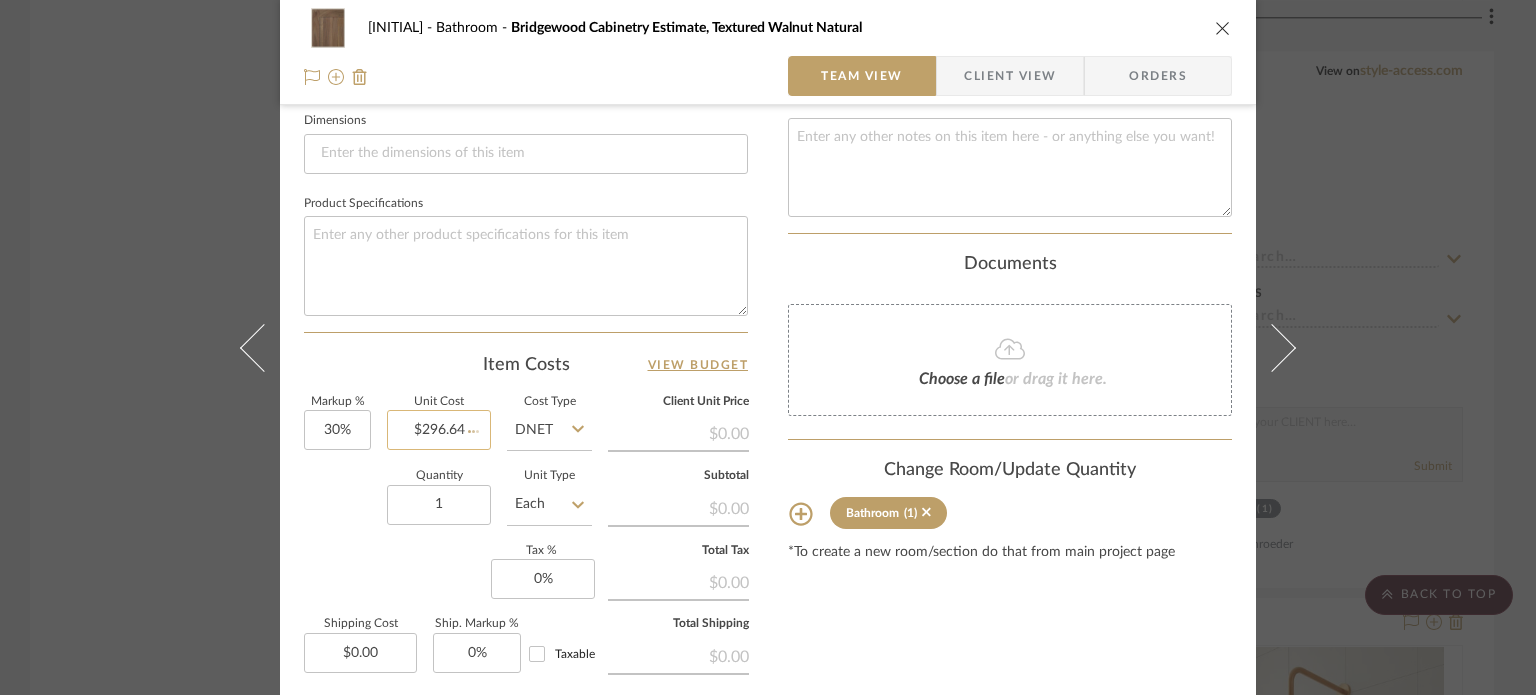 type 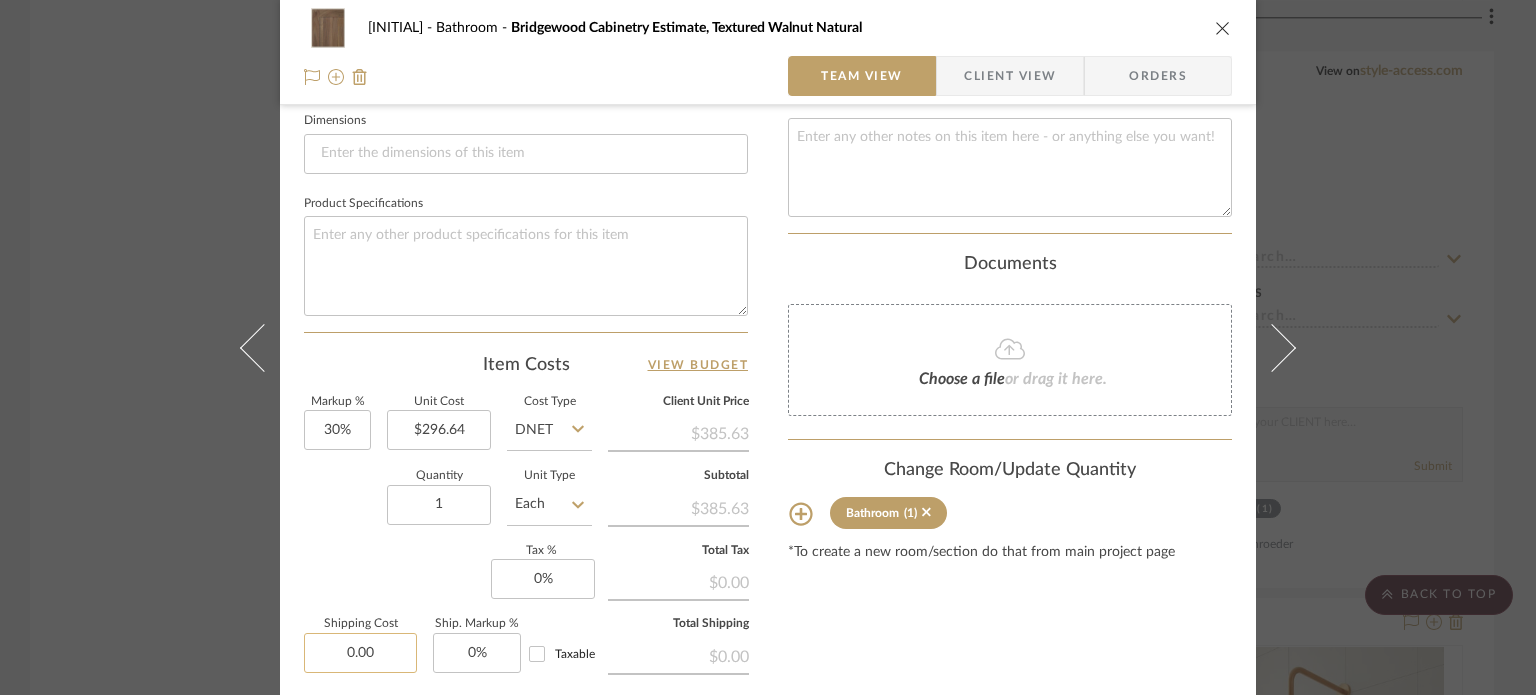 click on "0.00" 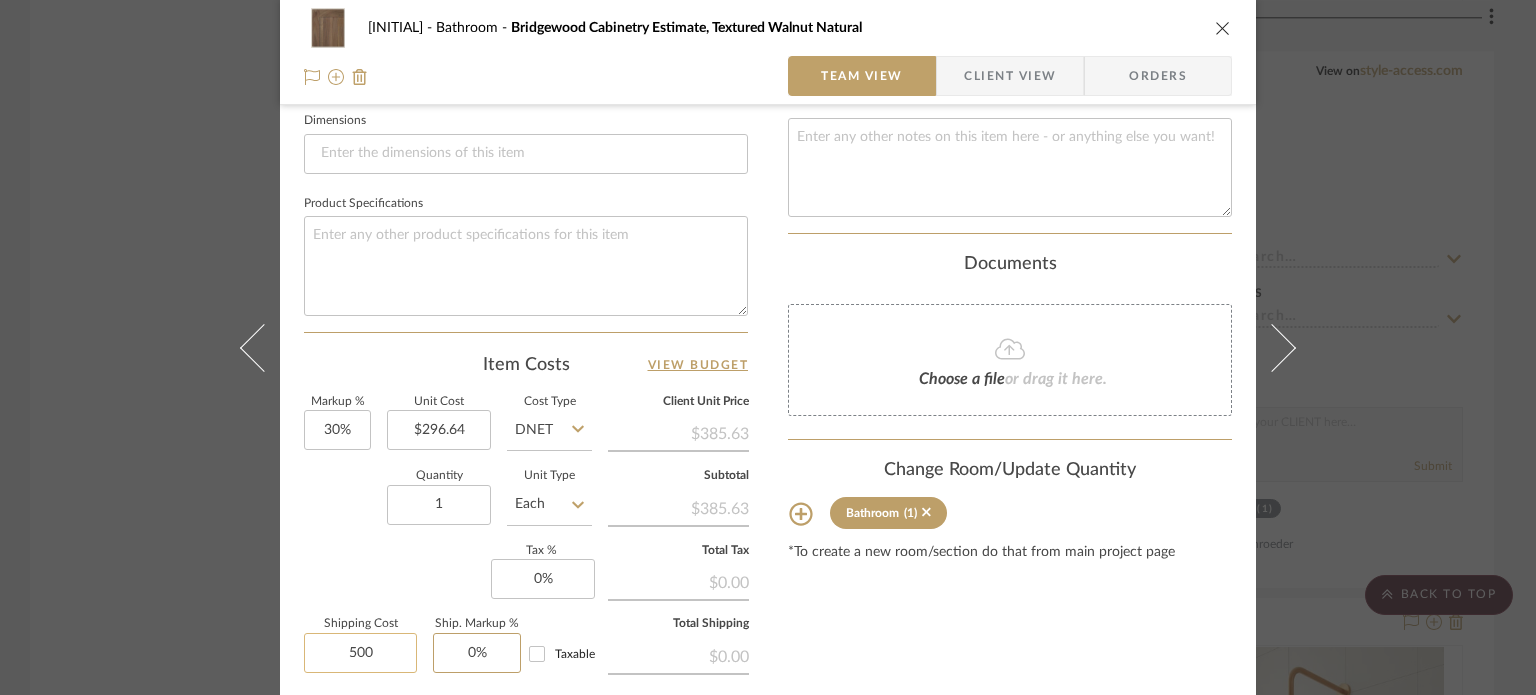type on "$500.00" 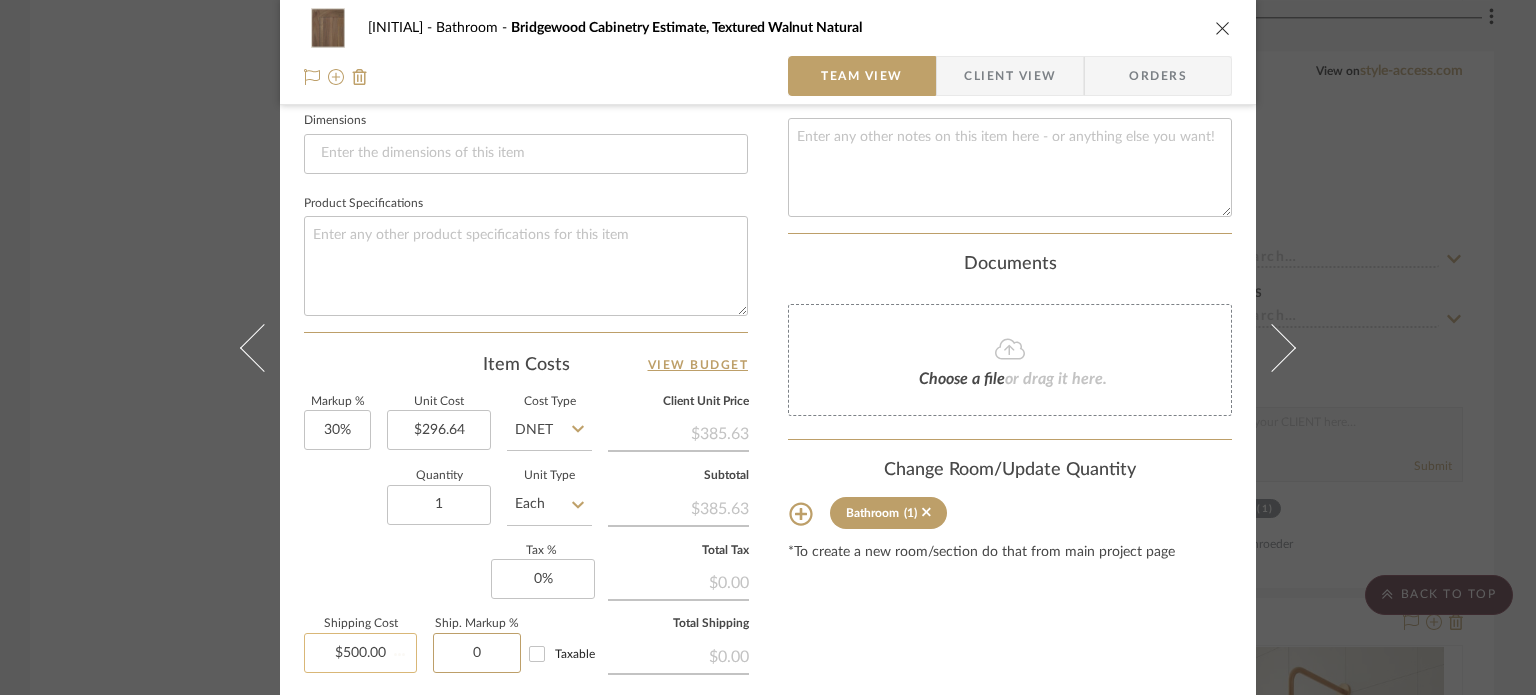 type 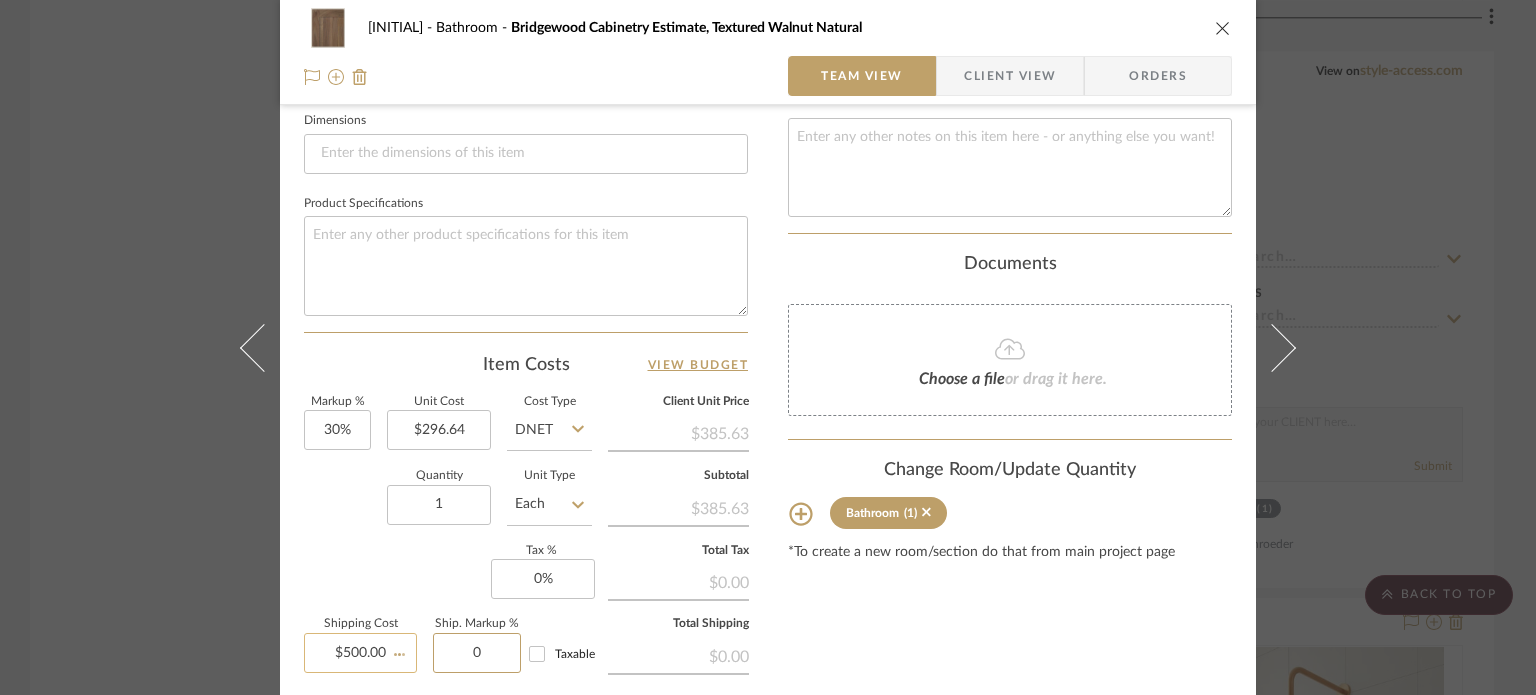 type 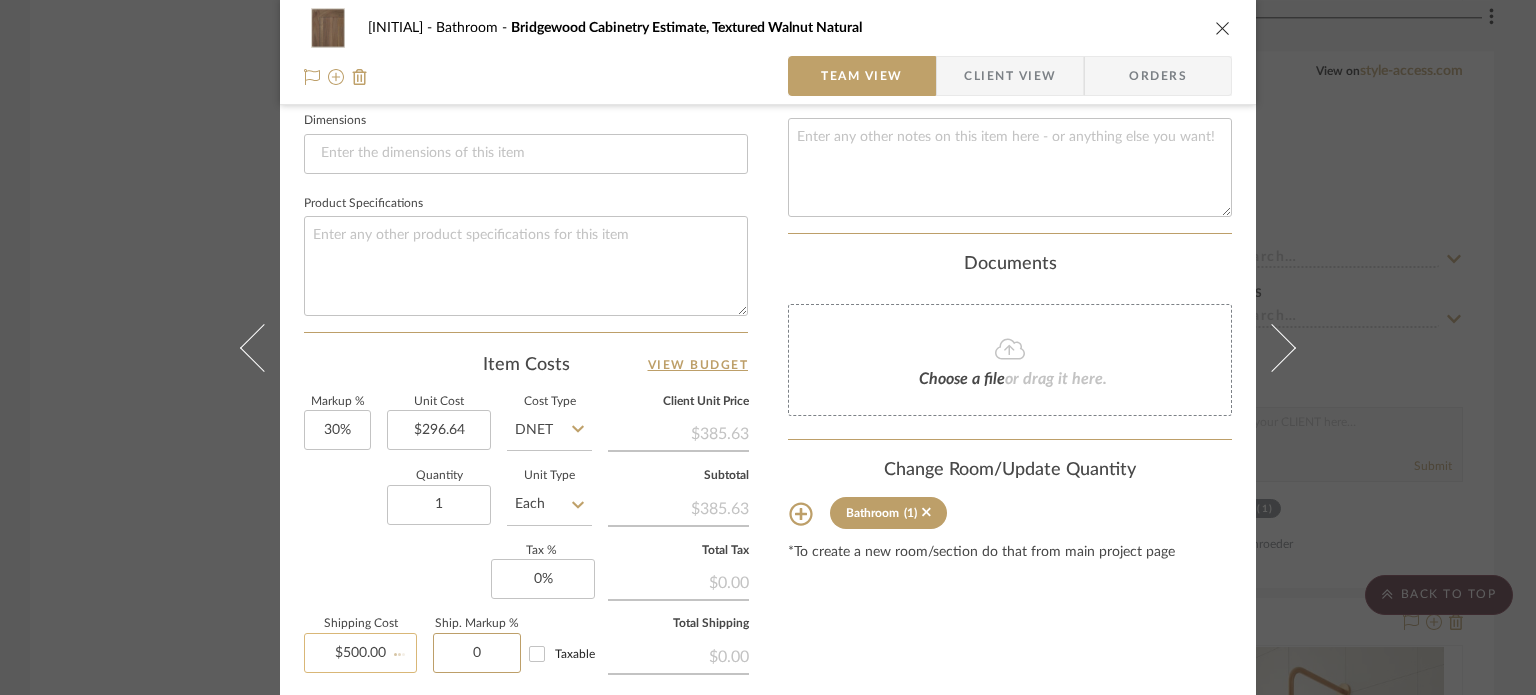 type 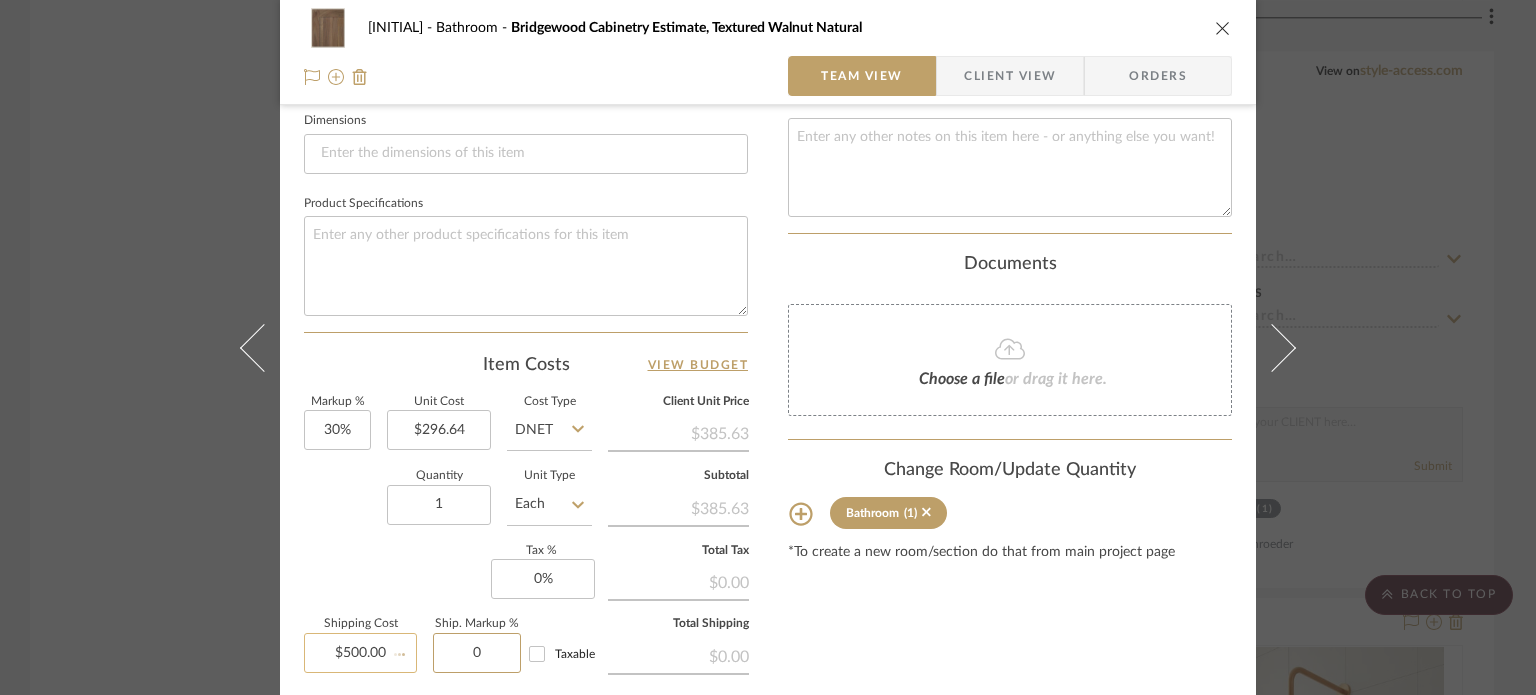 type 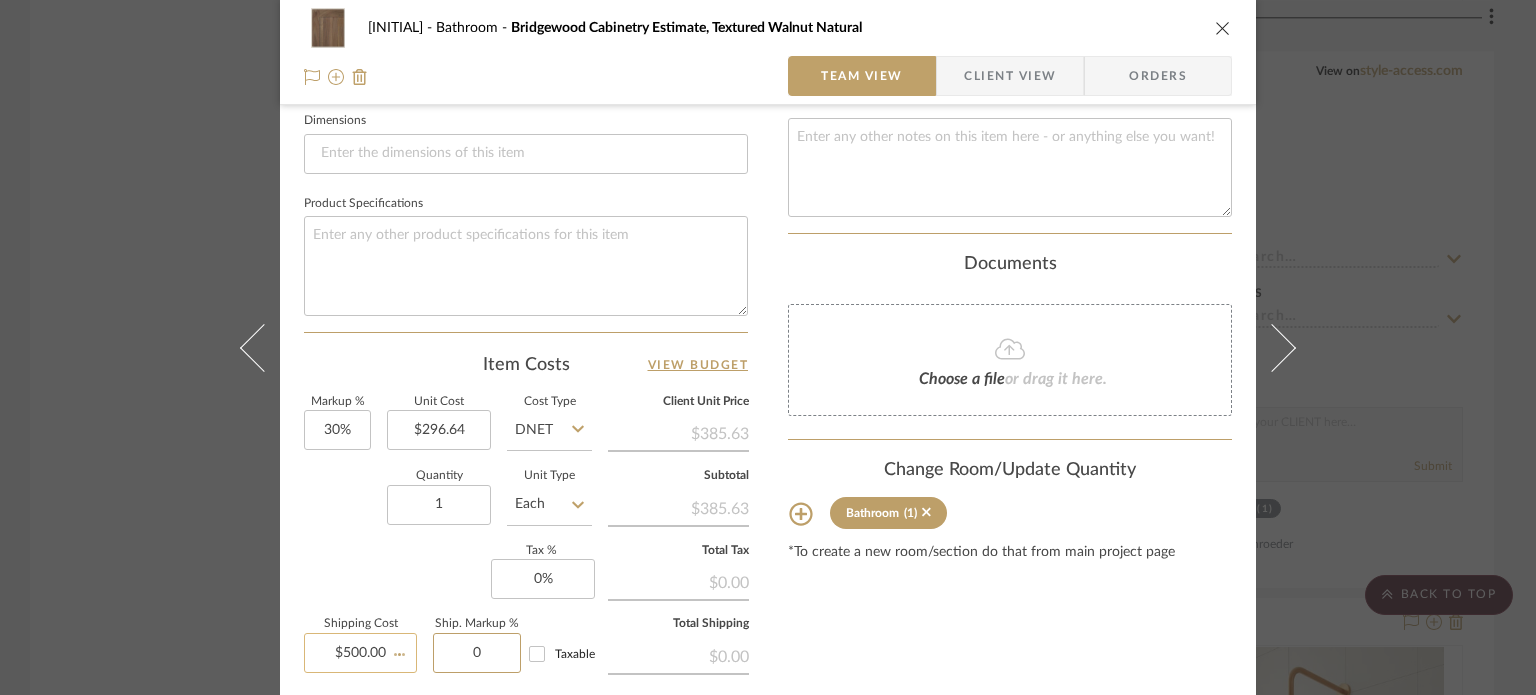 type 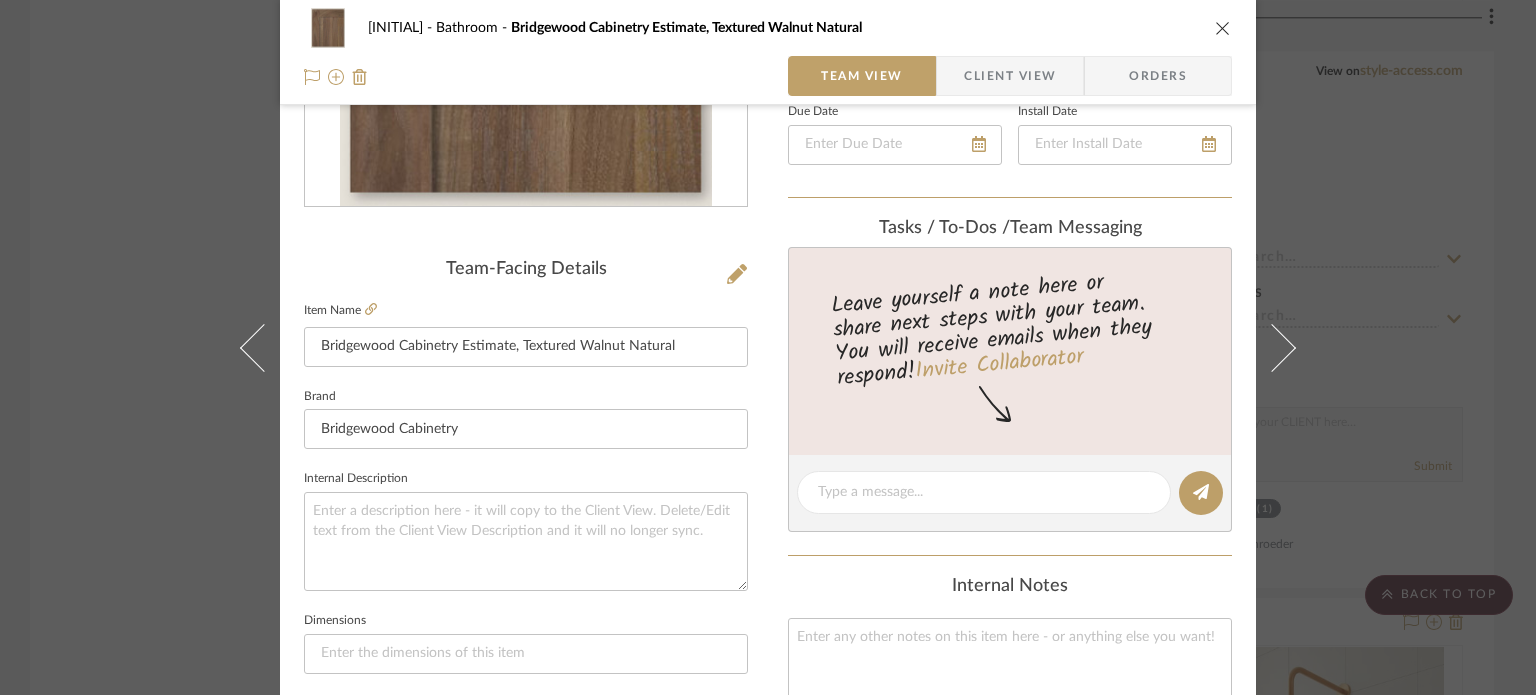 scroll, scrollTop: 0, scrollLeft: 0, axis: both 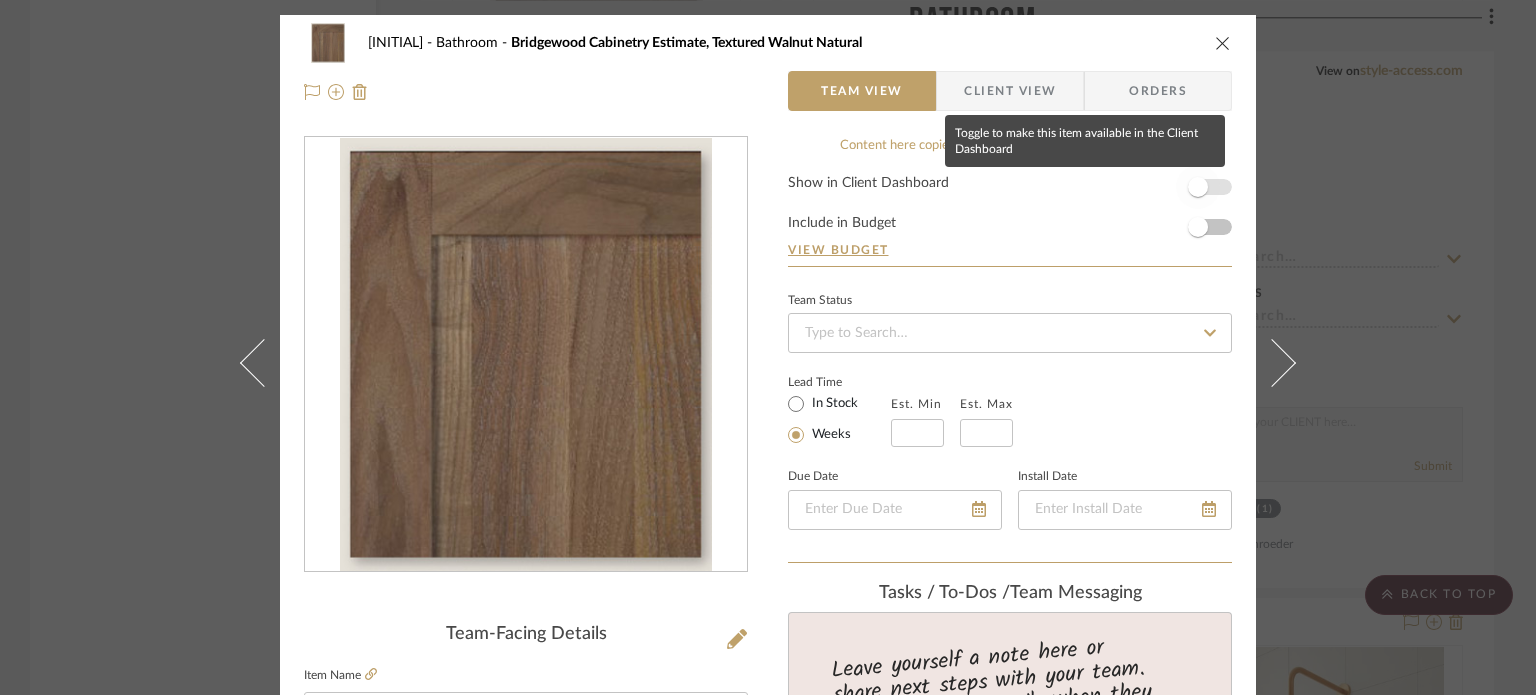 type on "0%" 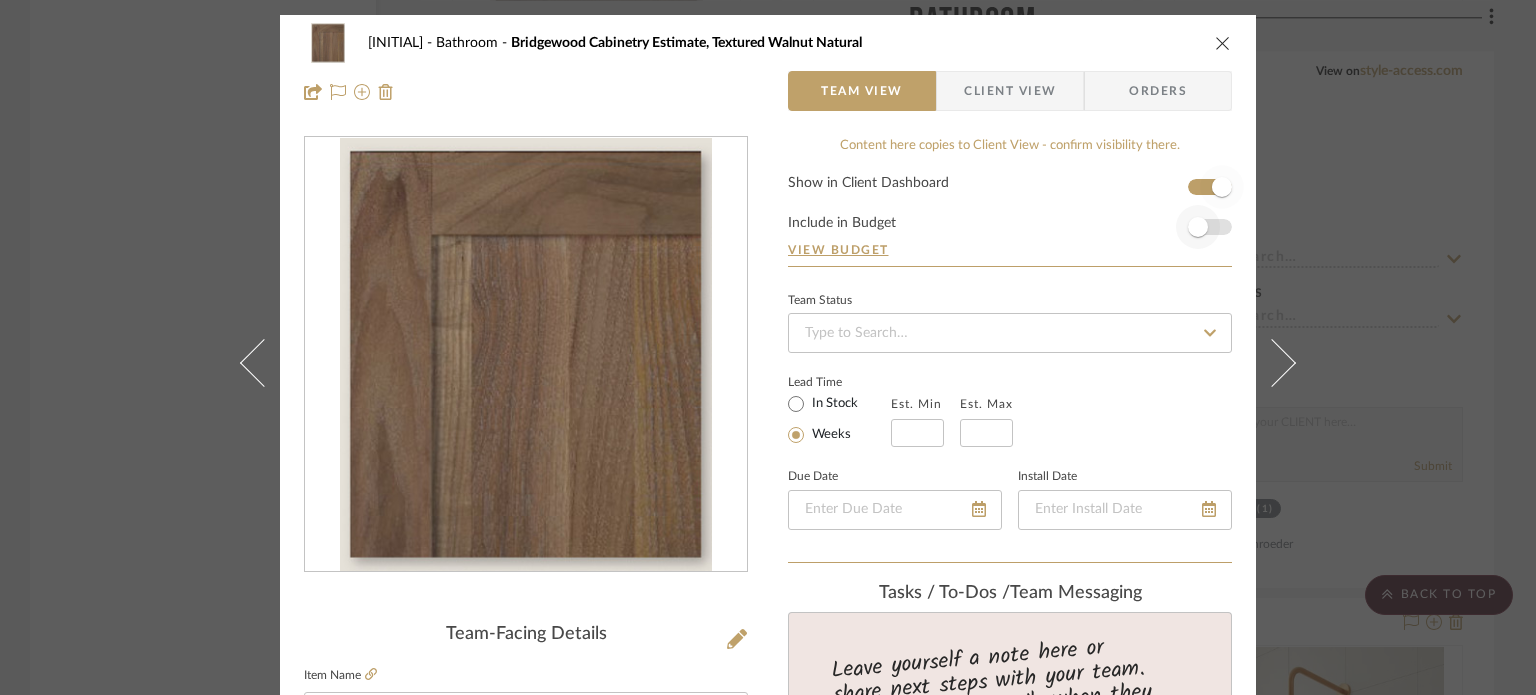 type 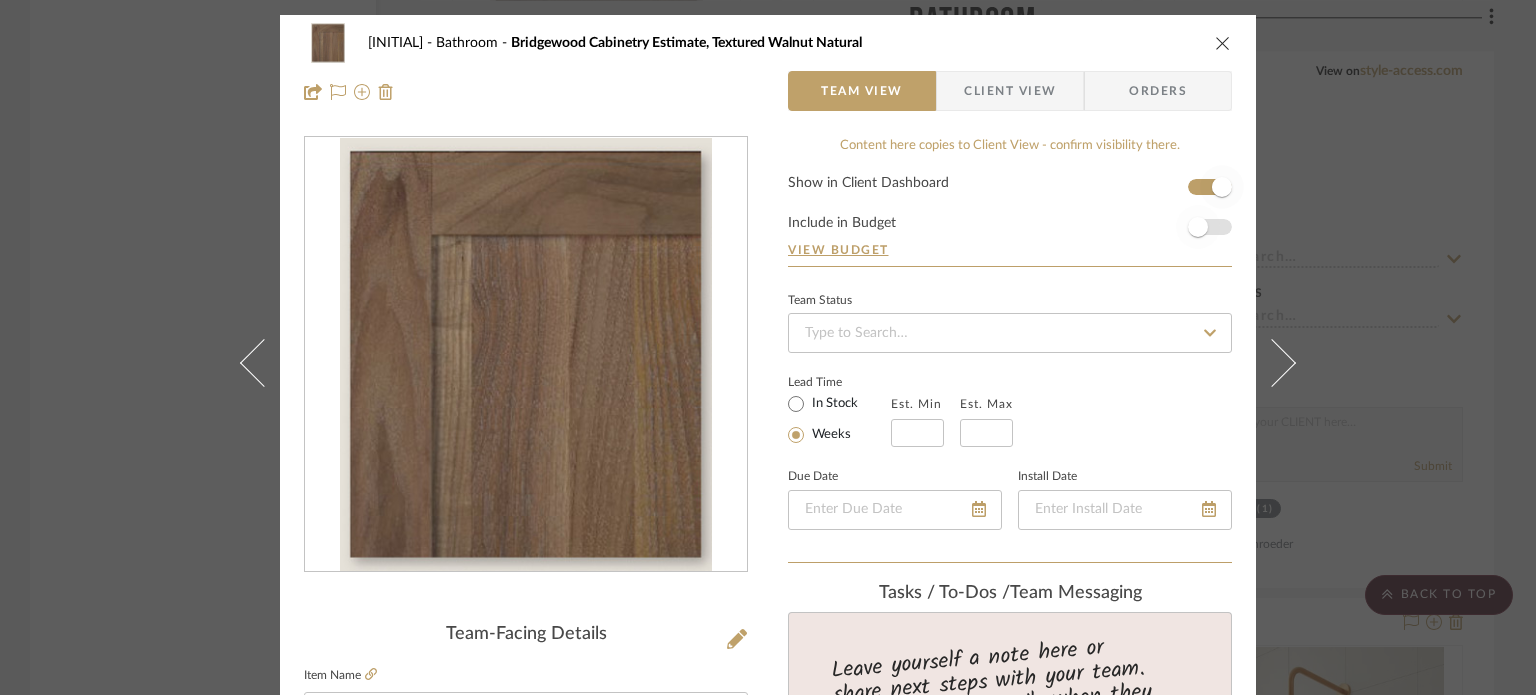 click at bounding box center (1198, 227) 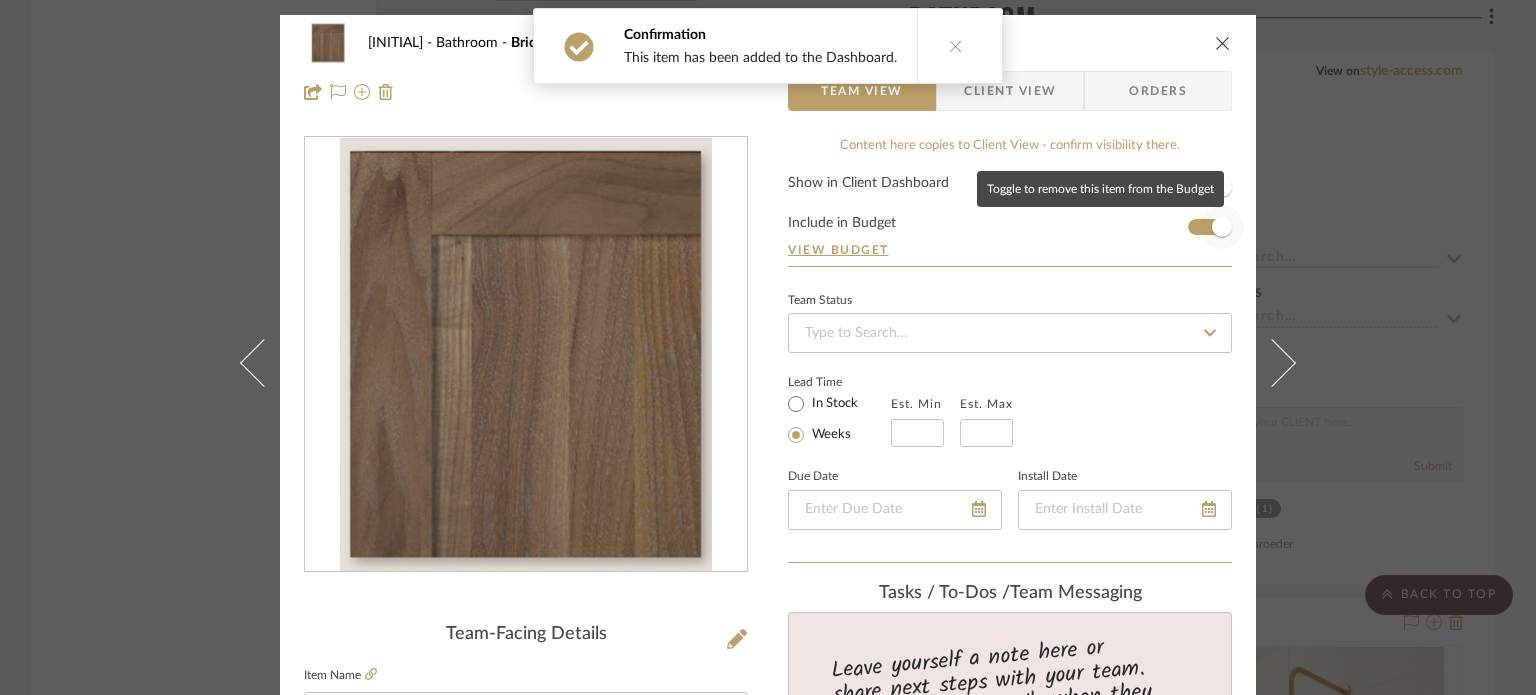 type 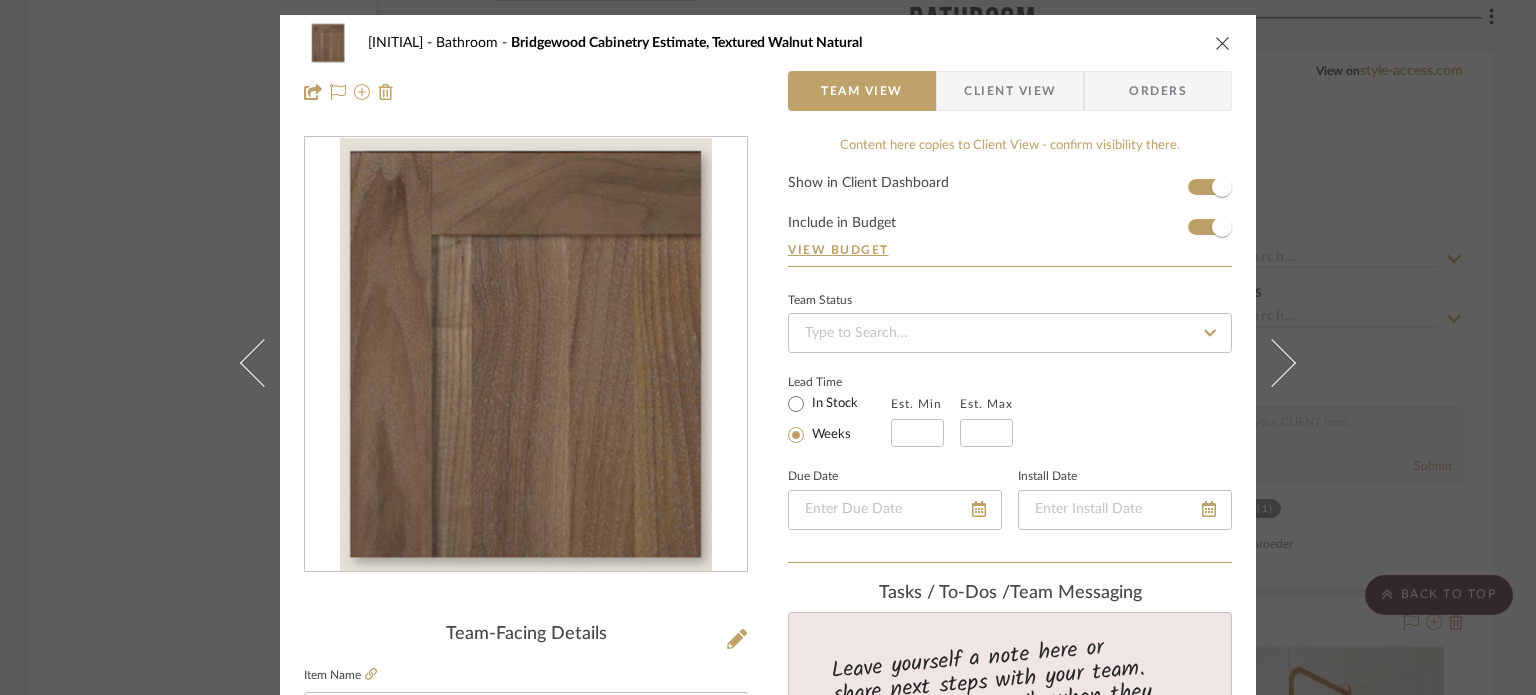 type 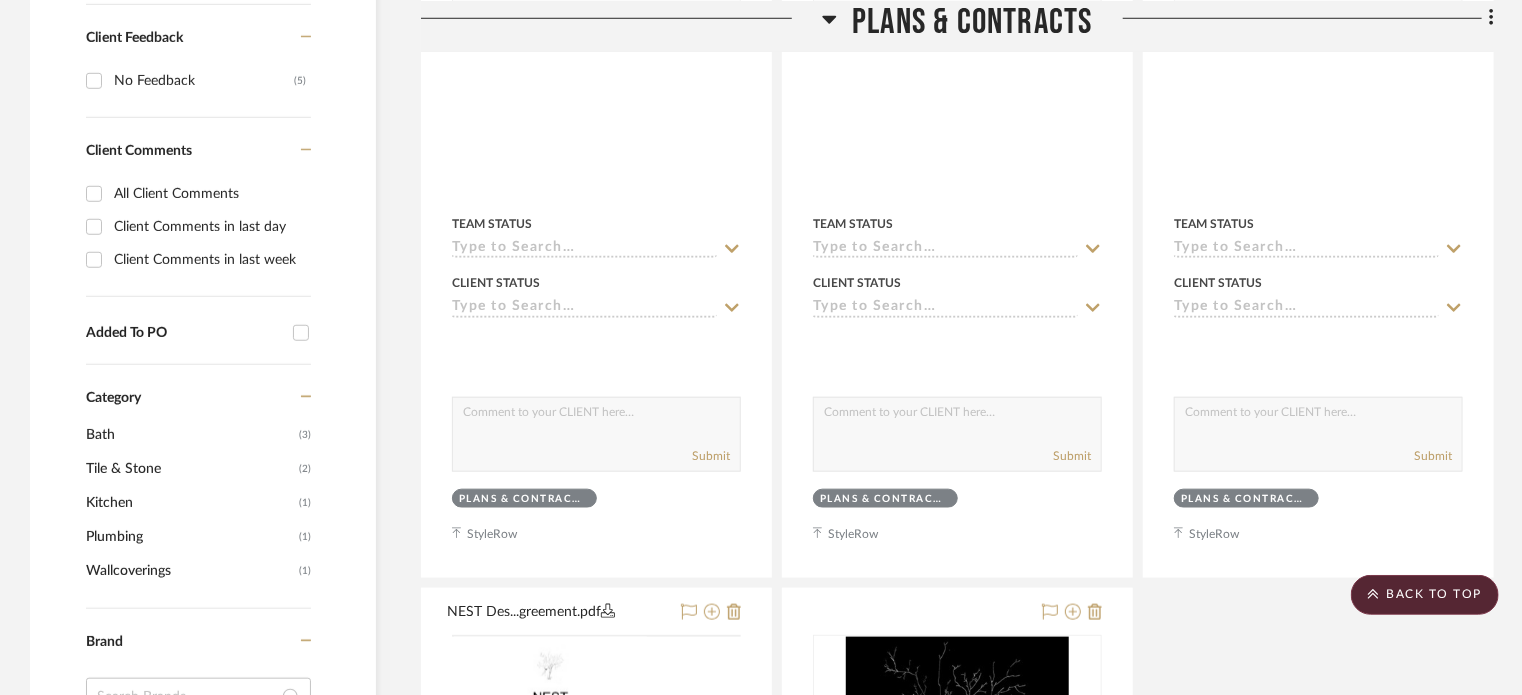 scroll, scrollTop: 700, scrollLeft: 0, axis: vertical 